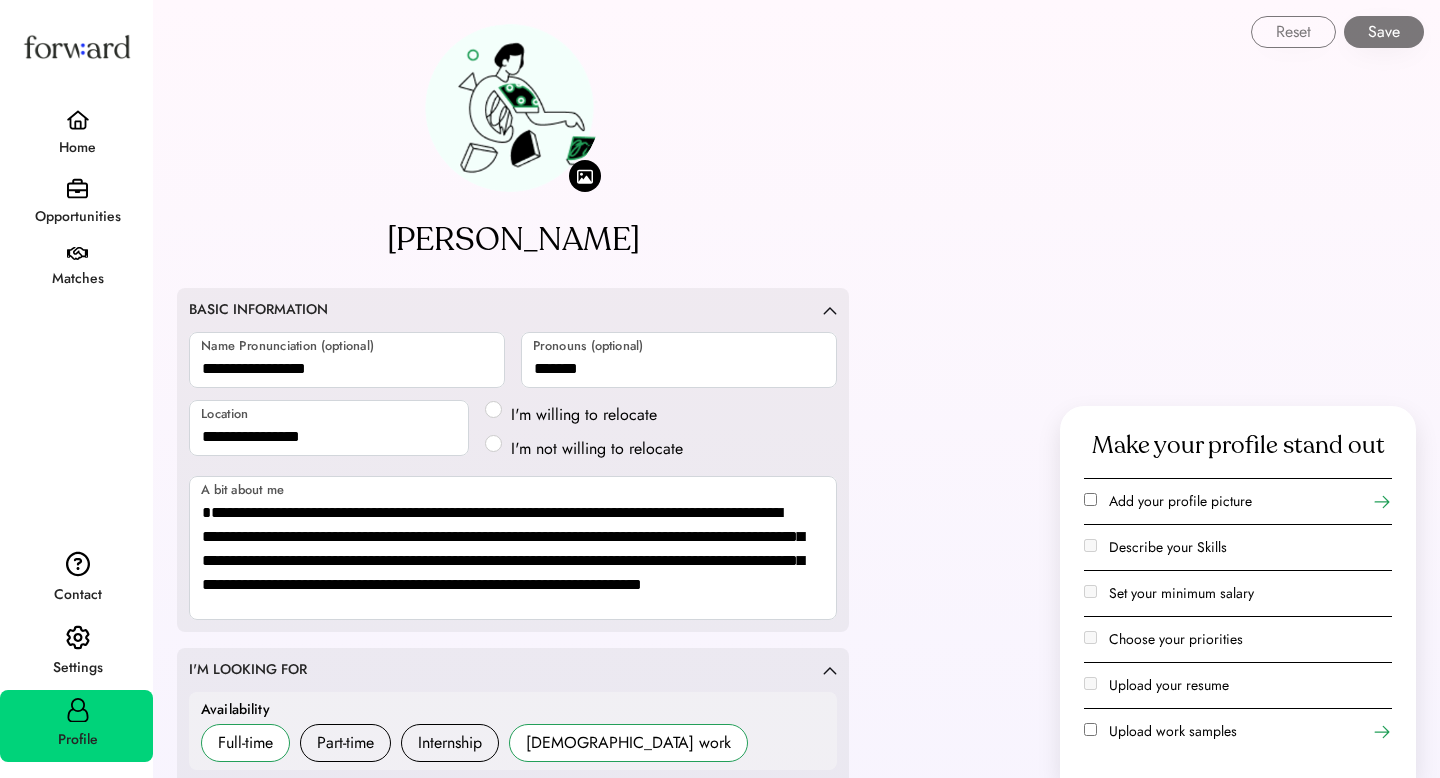 select on "*******" 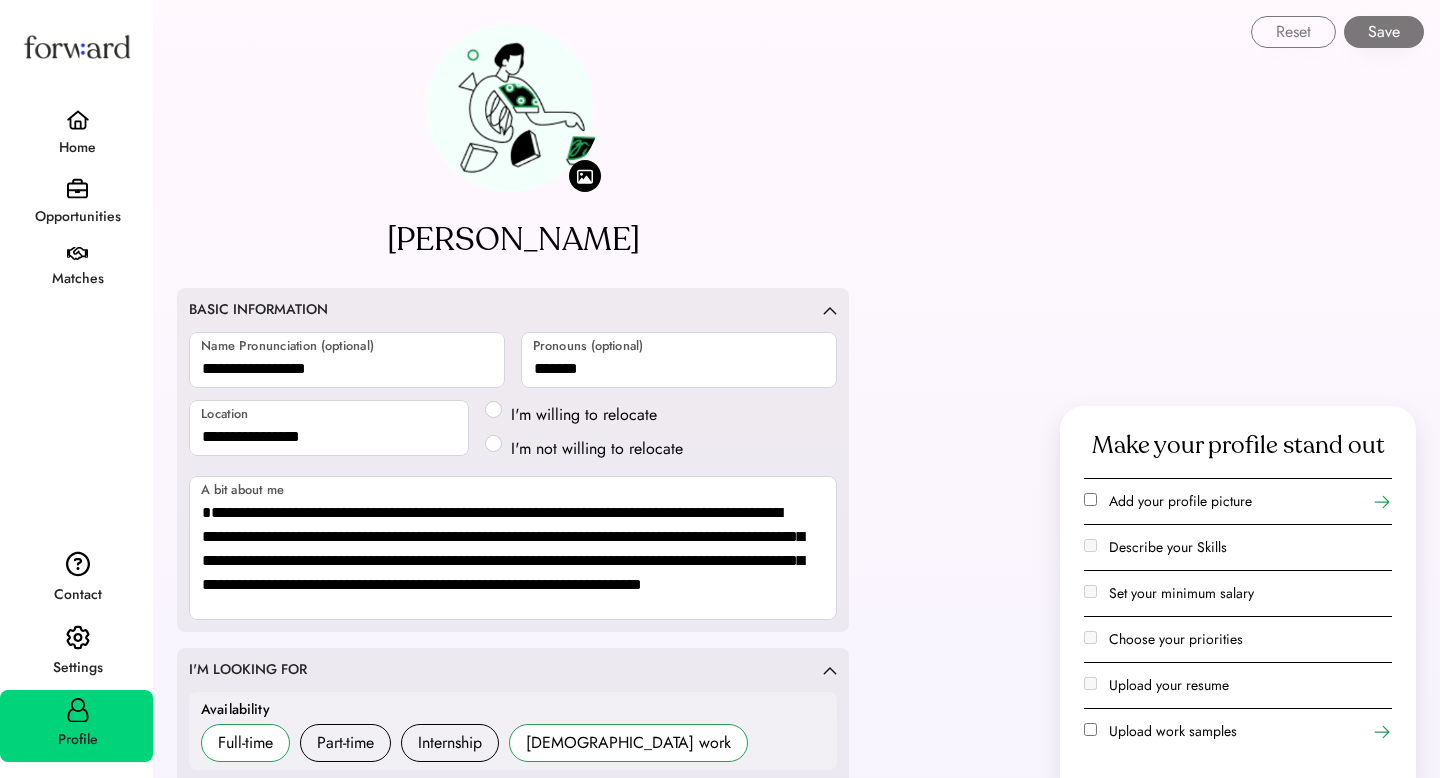 scroll, scrollTop: 0, scrollLeft: 0, axis: both 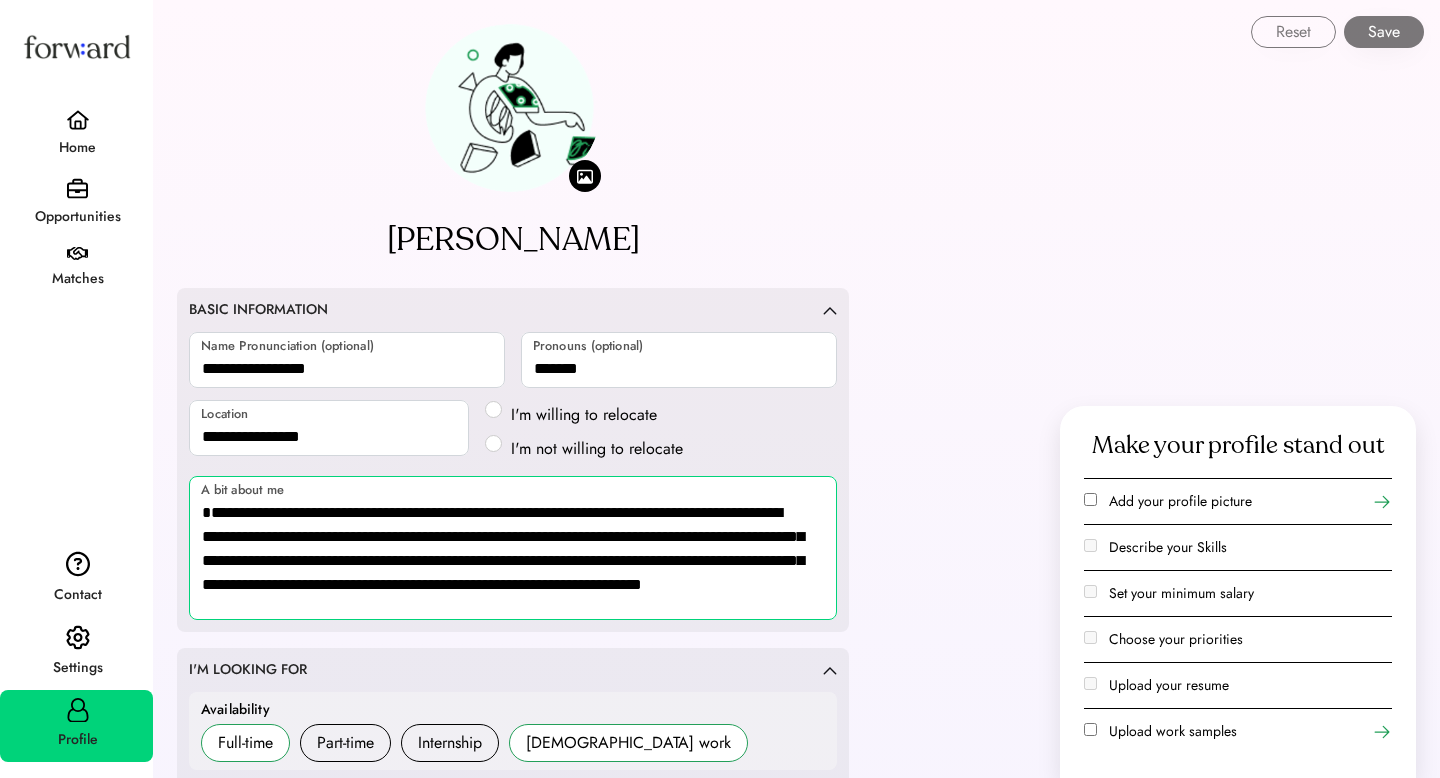 drag, startPoint x: 407, startPoint y: 607, endPoint x: 199, endPoint y: 520, distance: 225.46175 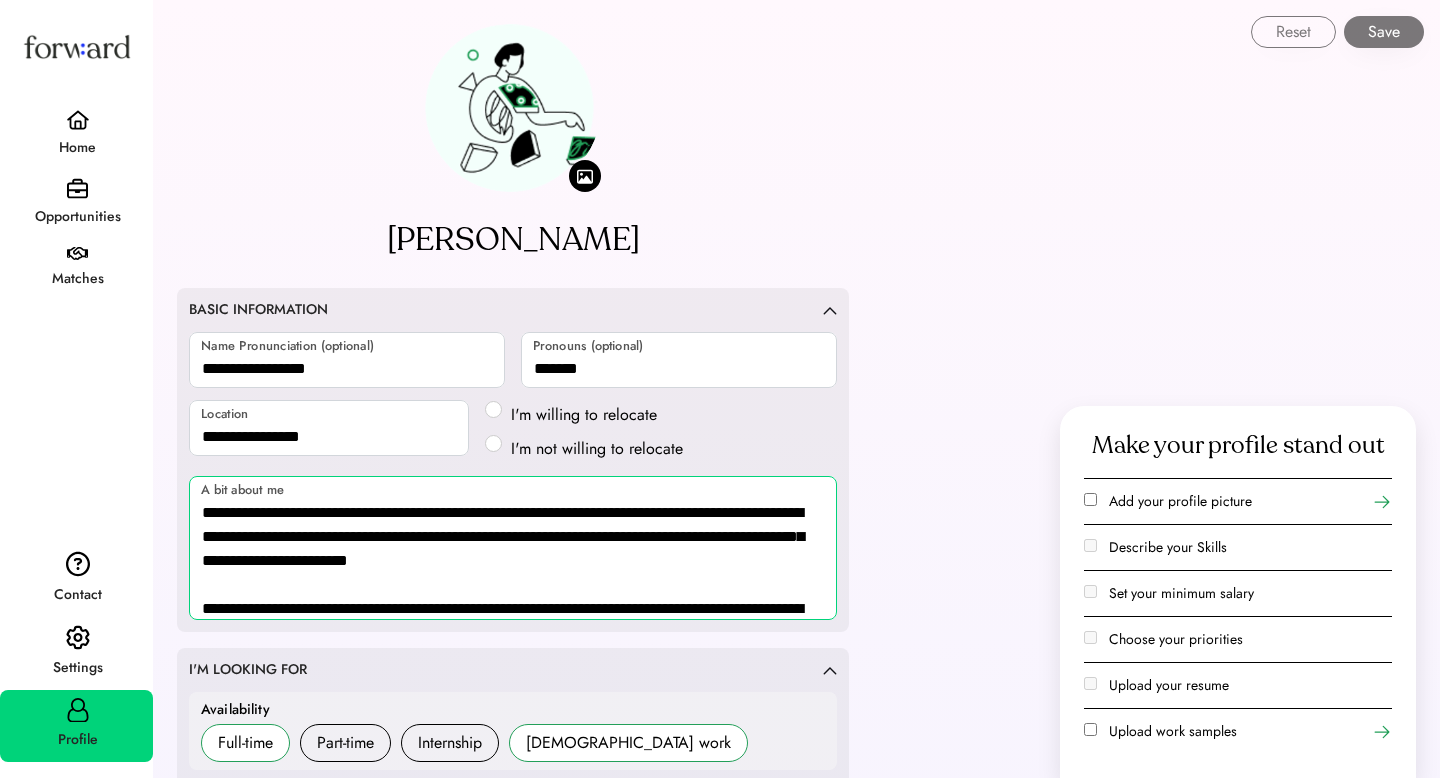 scroll, scrollTop: 2, scrollLeft: 0, axis: vertical 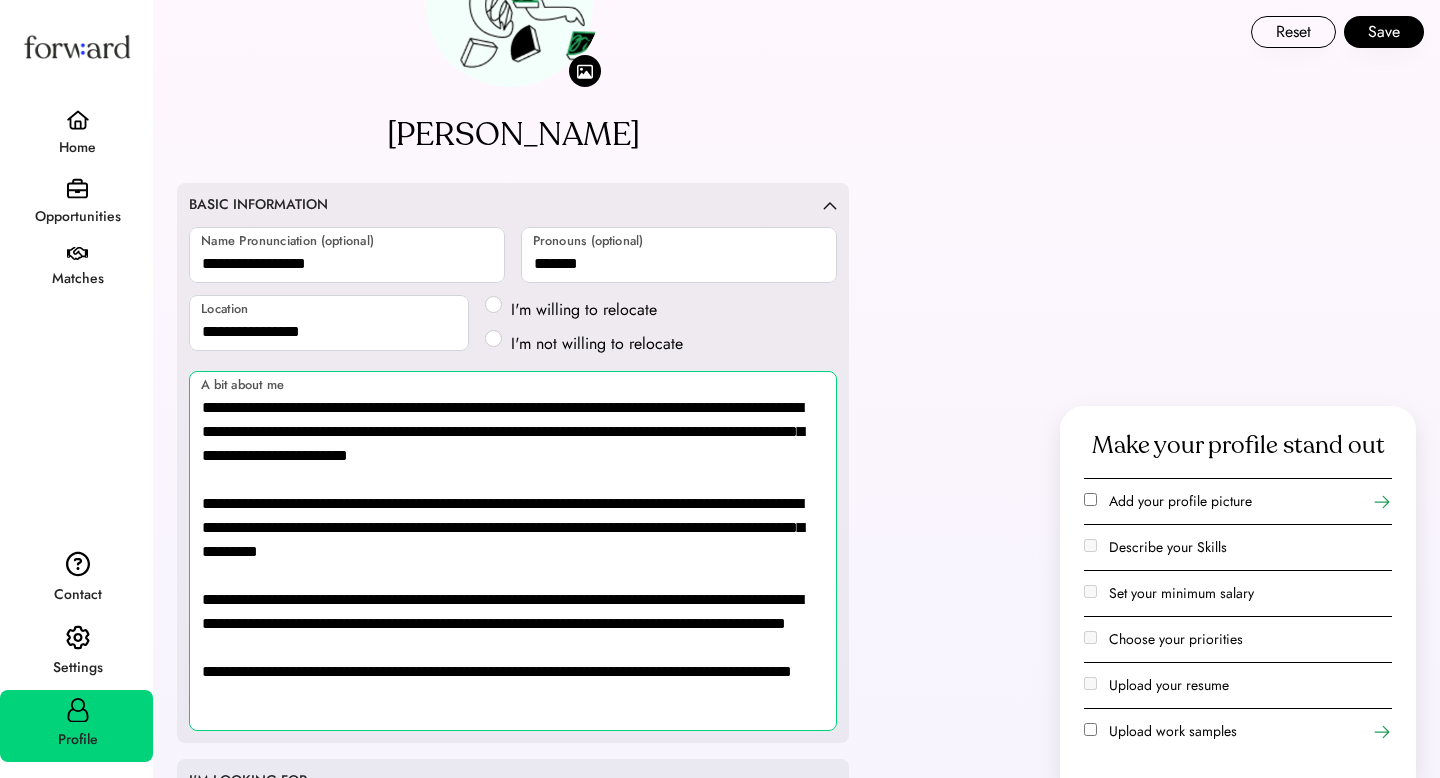 type on "**********" 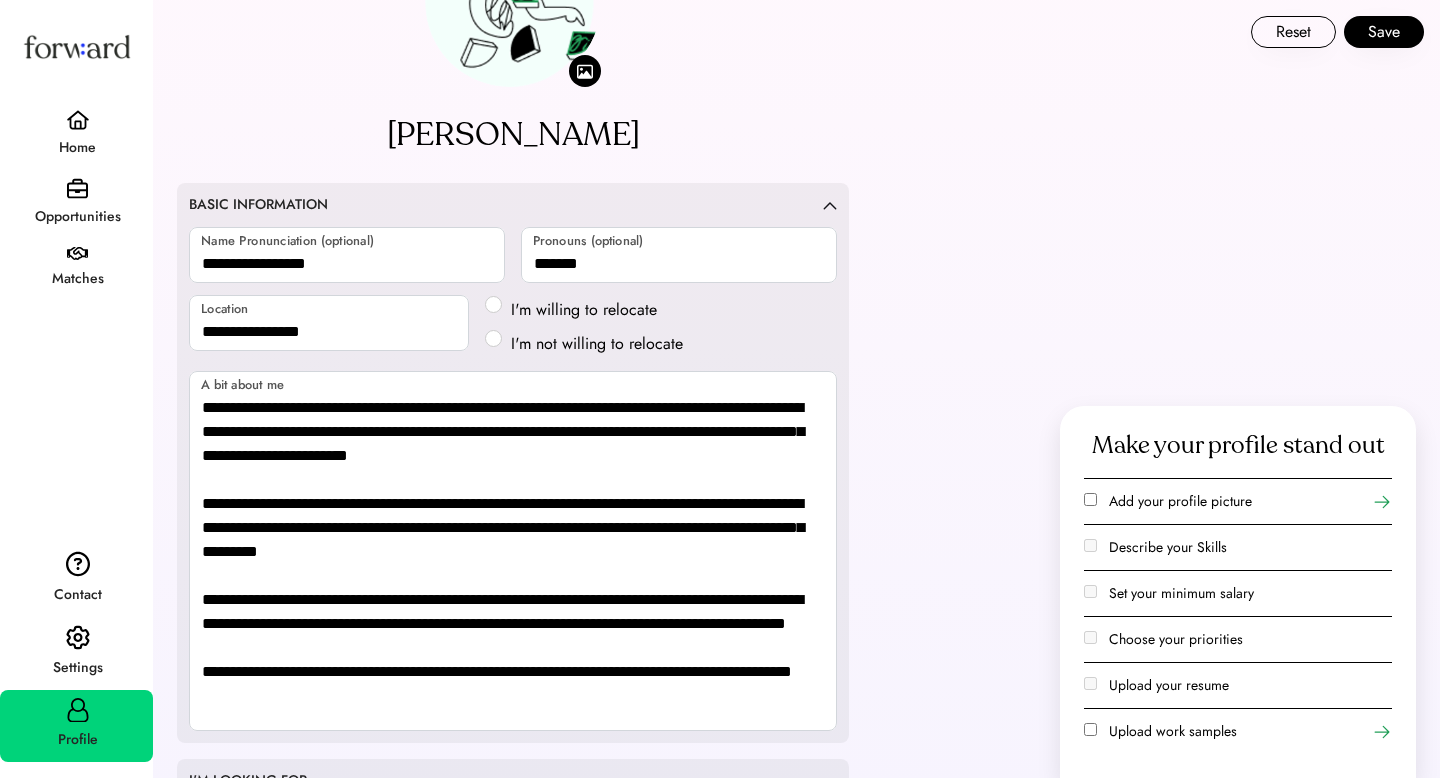click on "**********" 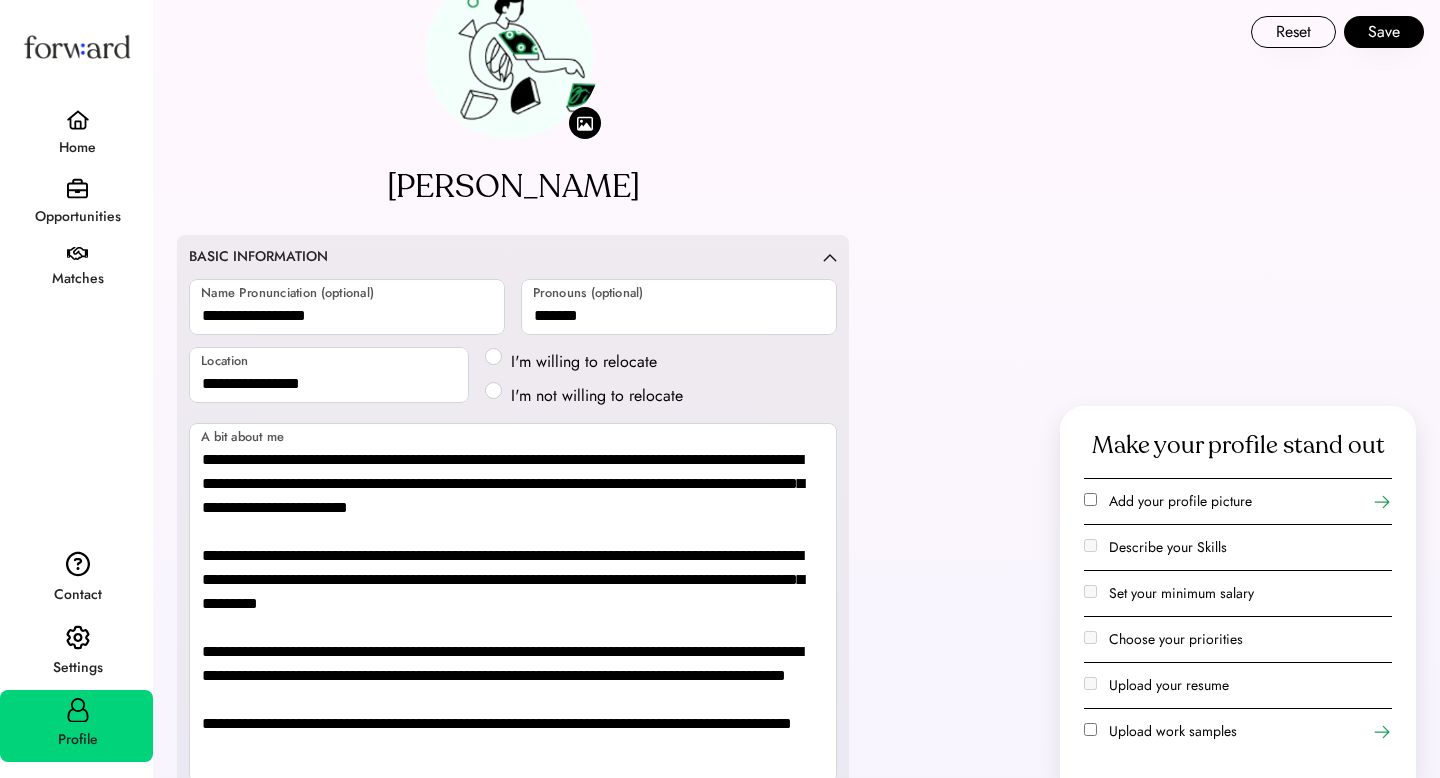 scroll, scrollTop: 0, scrollLeft: 0, axis: both 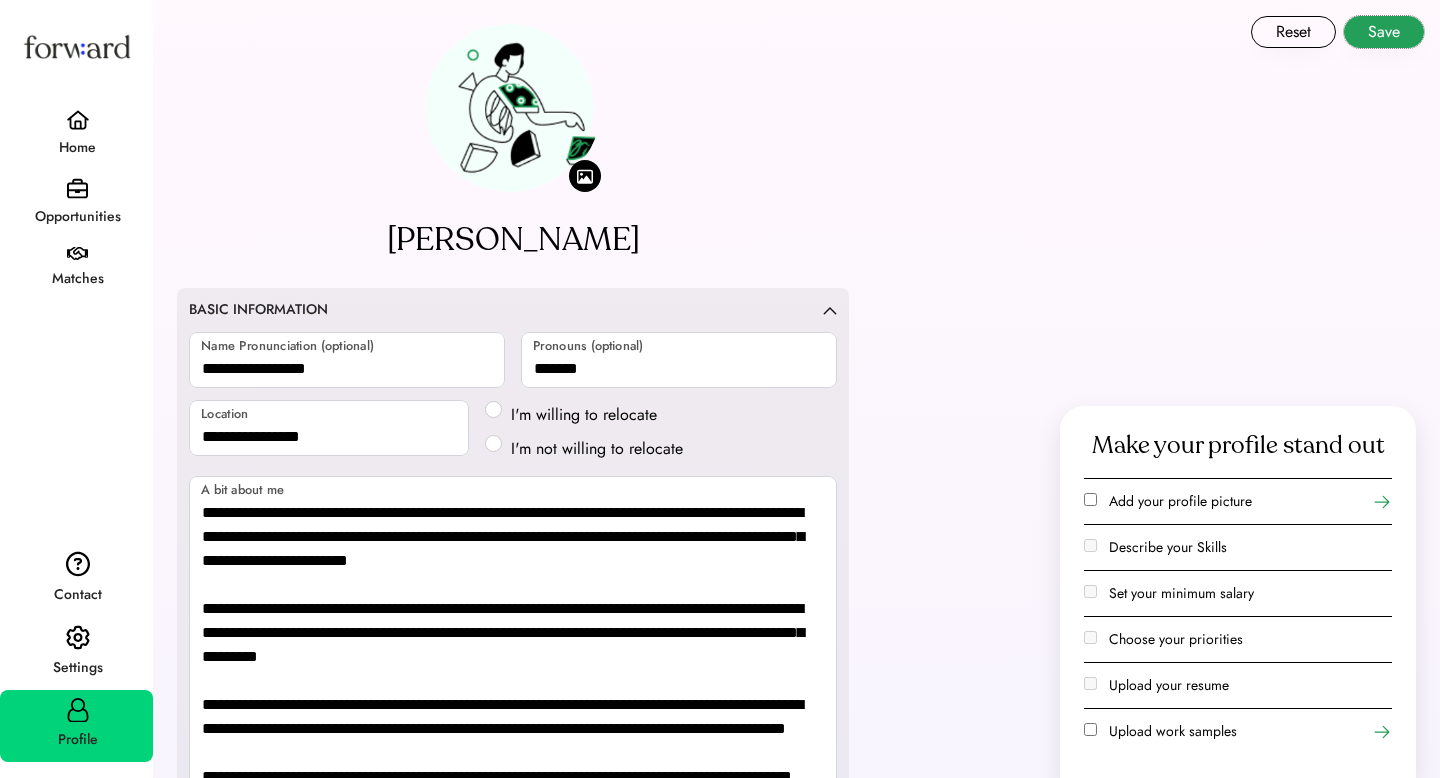 click on "Save" at bounding box center (1384, 32) 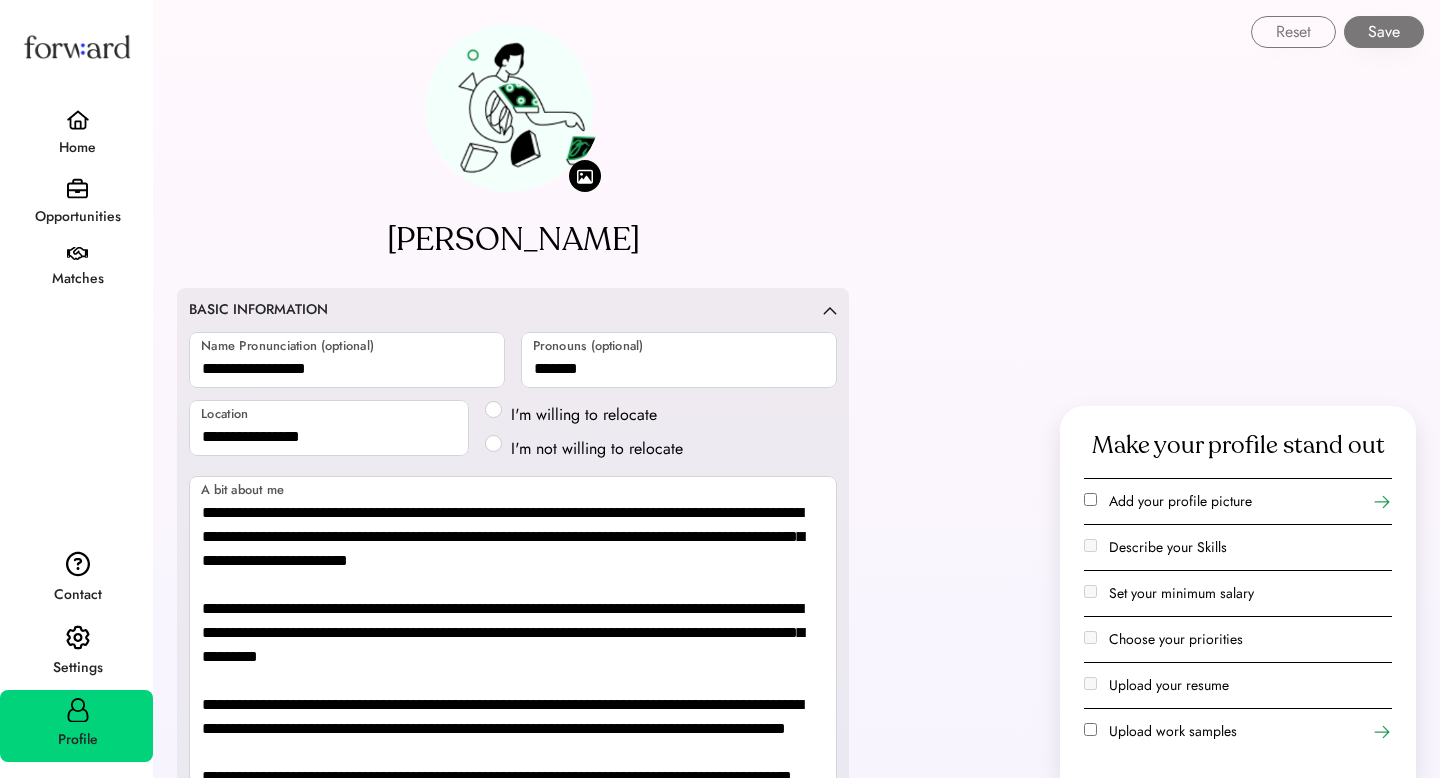 select on "*******" 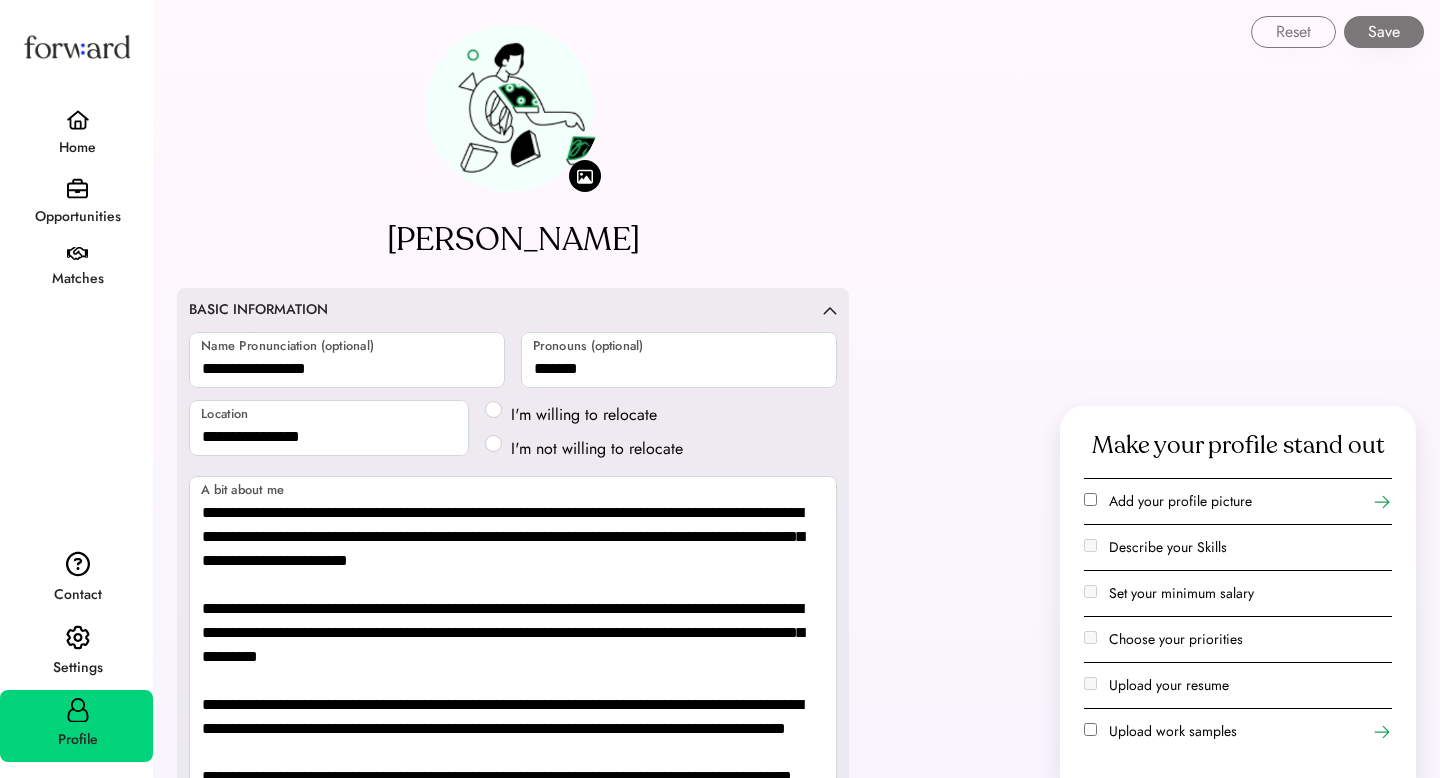 click on "I'm willing to relocate" at bounding box center [597, 415] 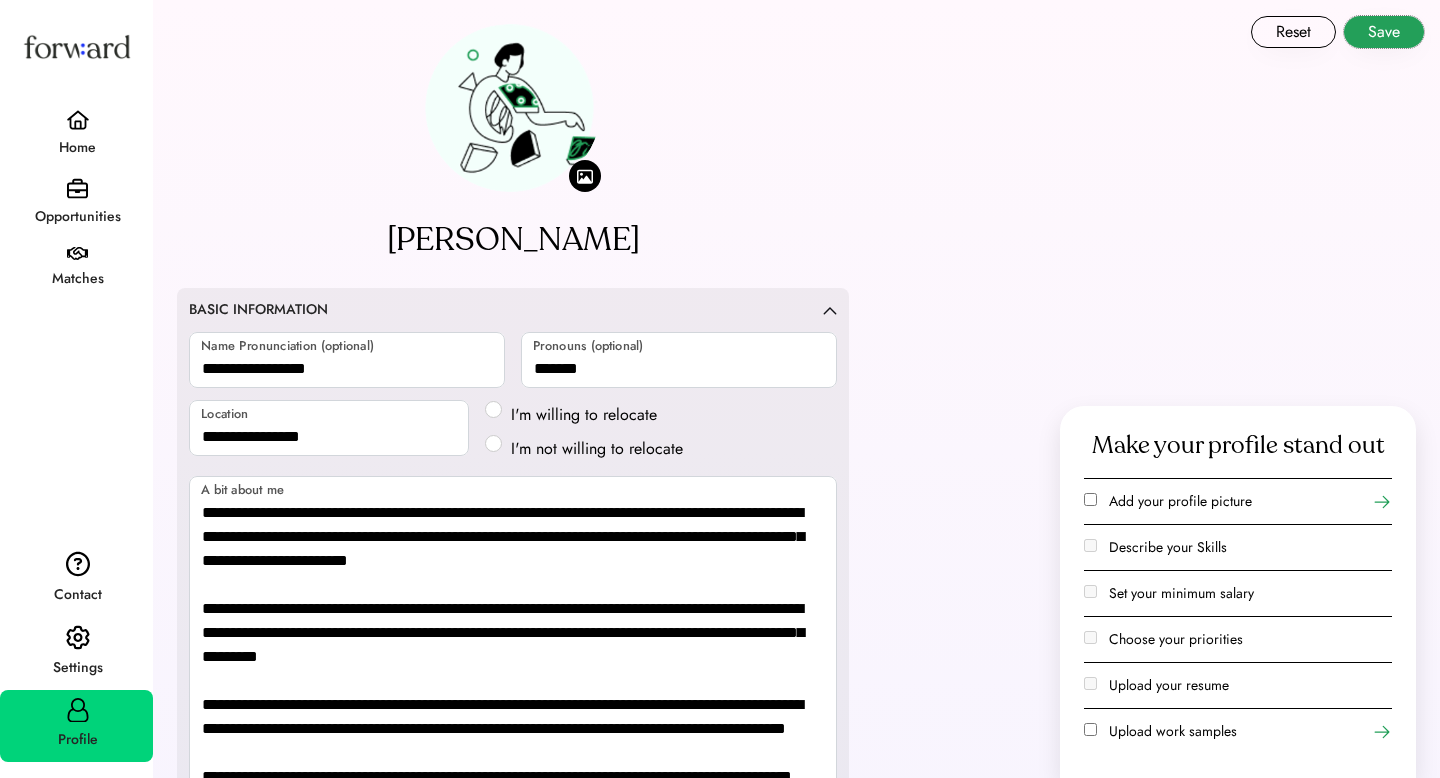 click on "Save" at bounding box center (1384, 32) 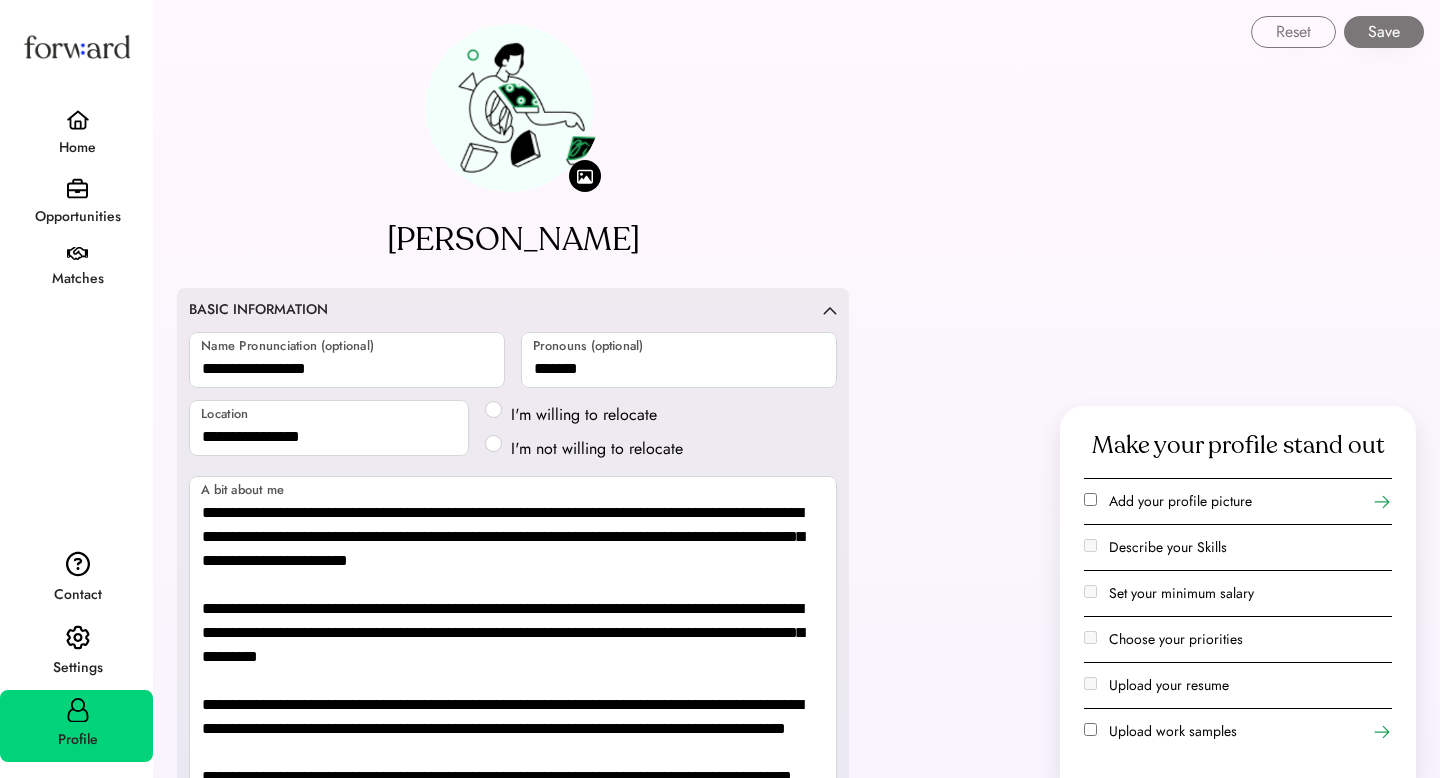 select on "*******" 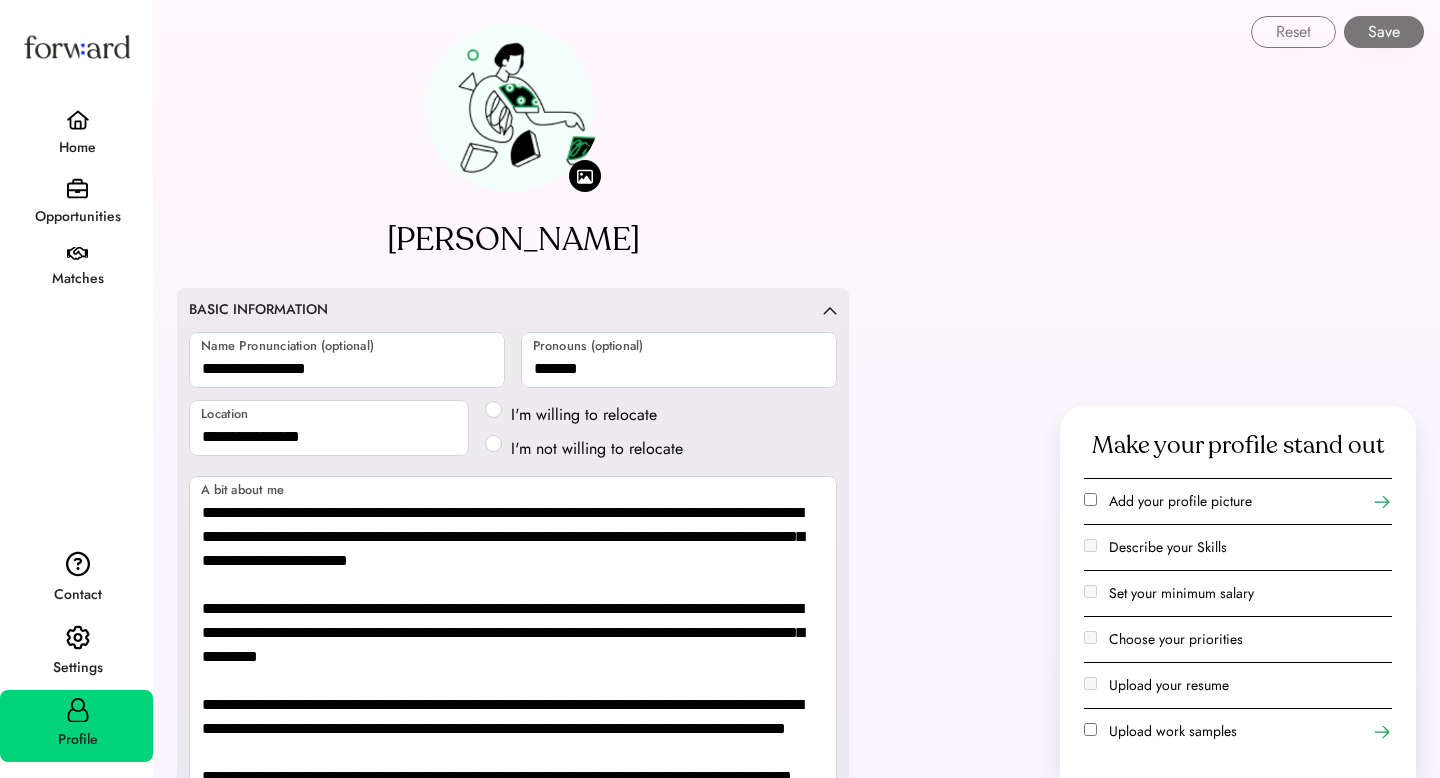 scroll, scrollTop: 40, scrollLeft: 0, axis: vertical 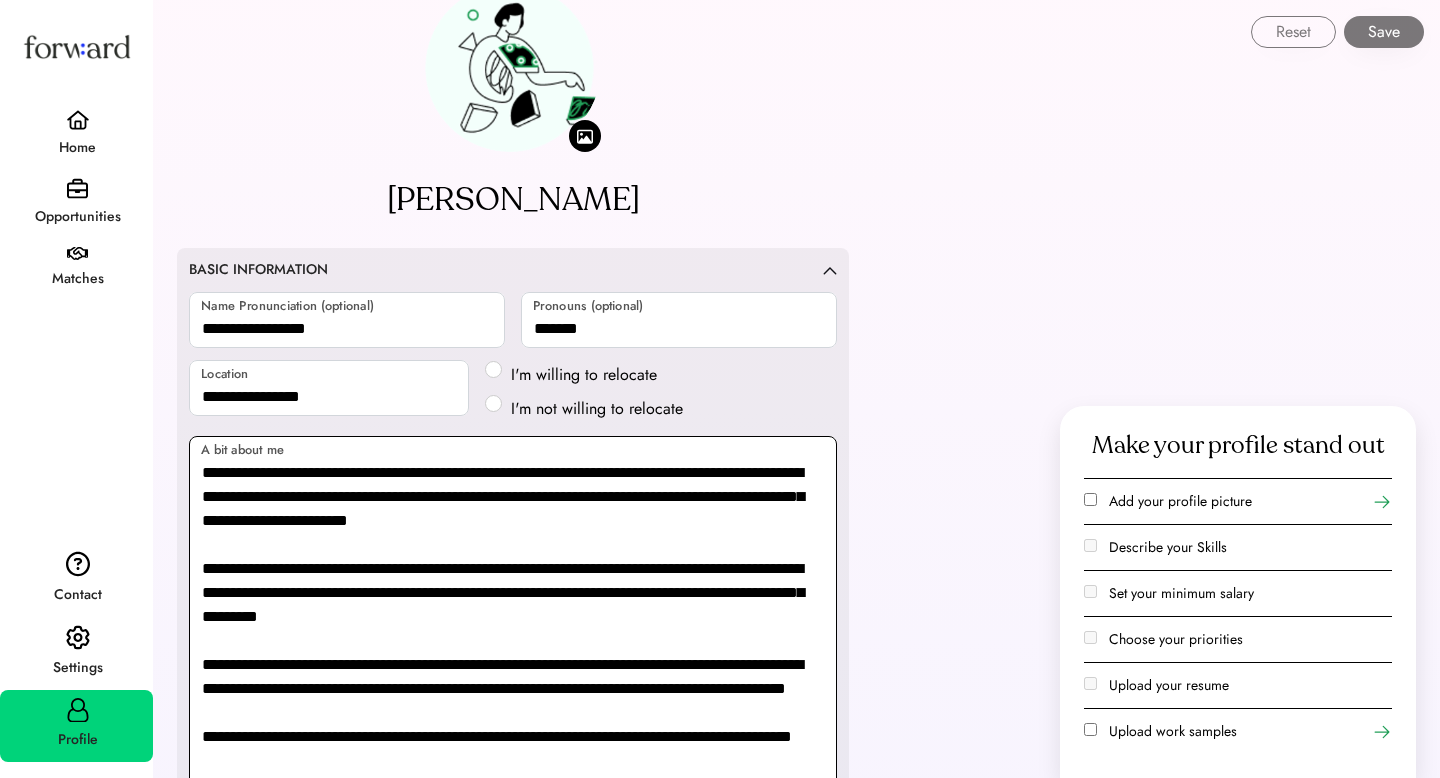 click on "**********" at bounding box center [513, 616] 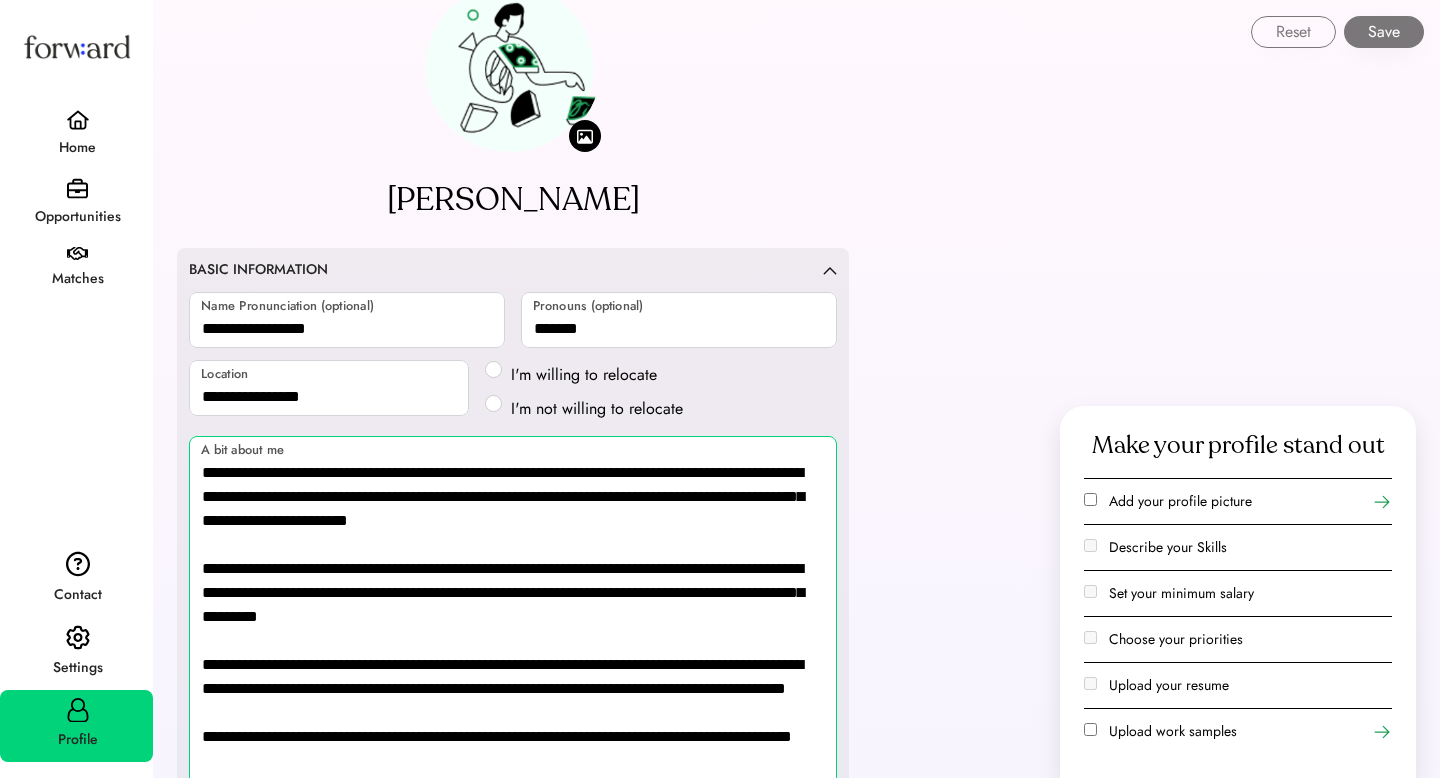 click on "**********" at bounding box center (513, 616) 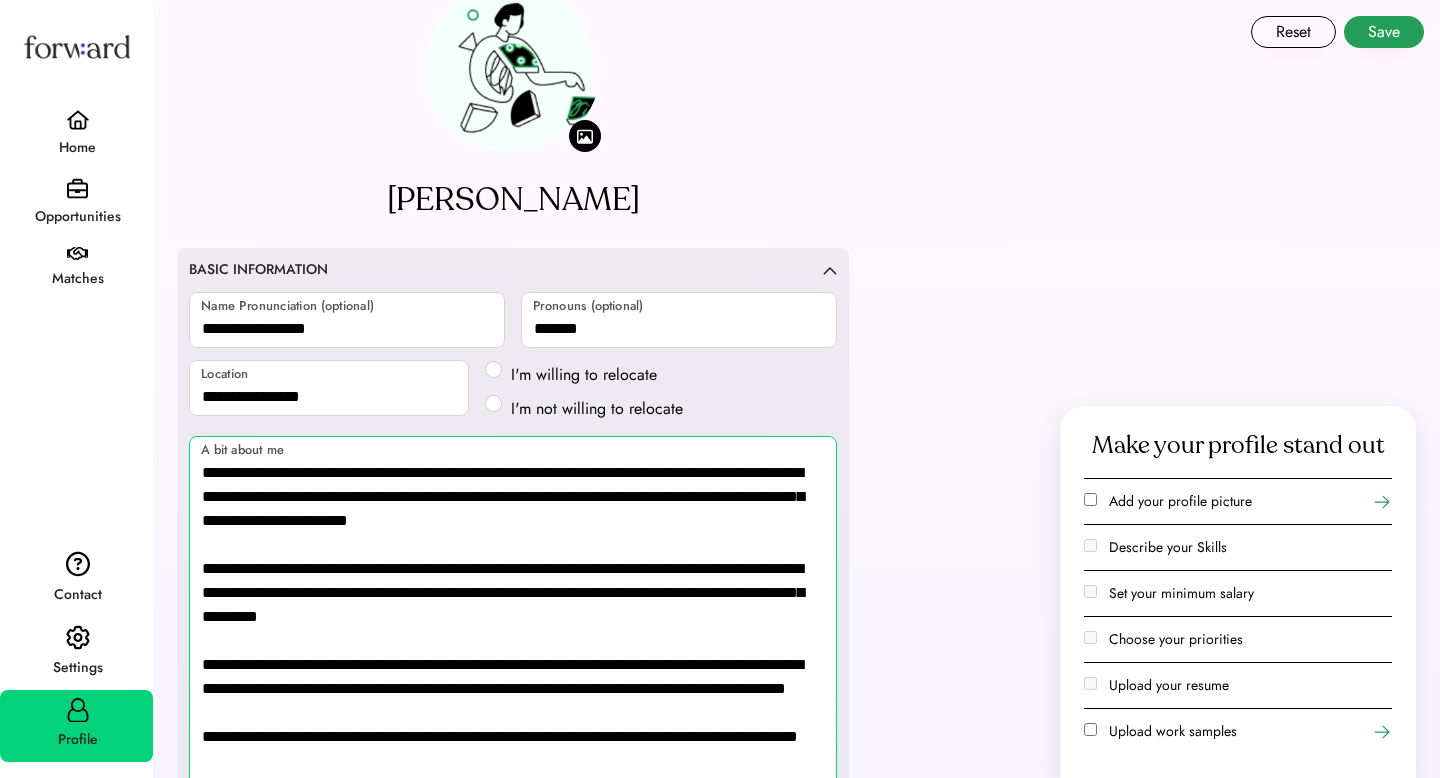 type on "**********" 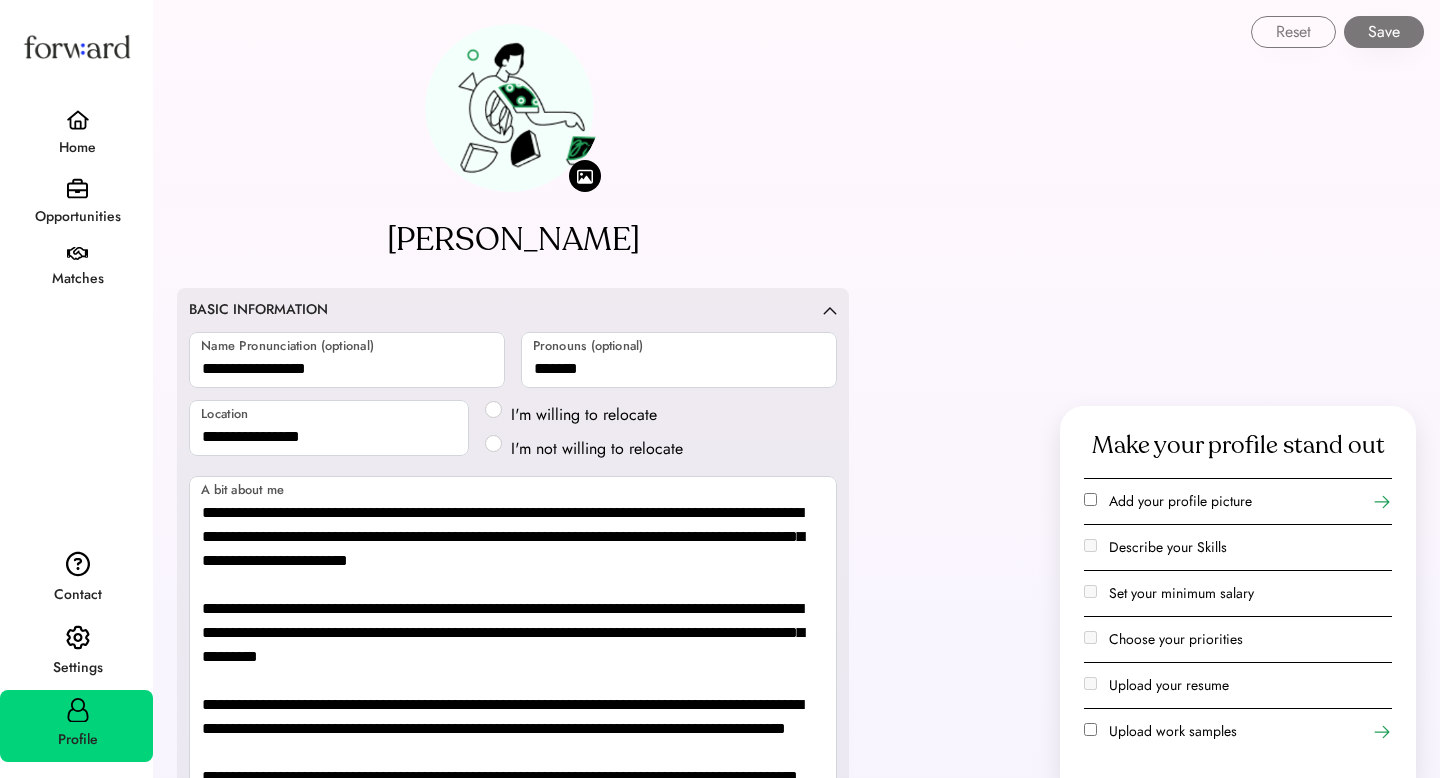 select on "*******" 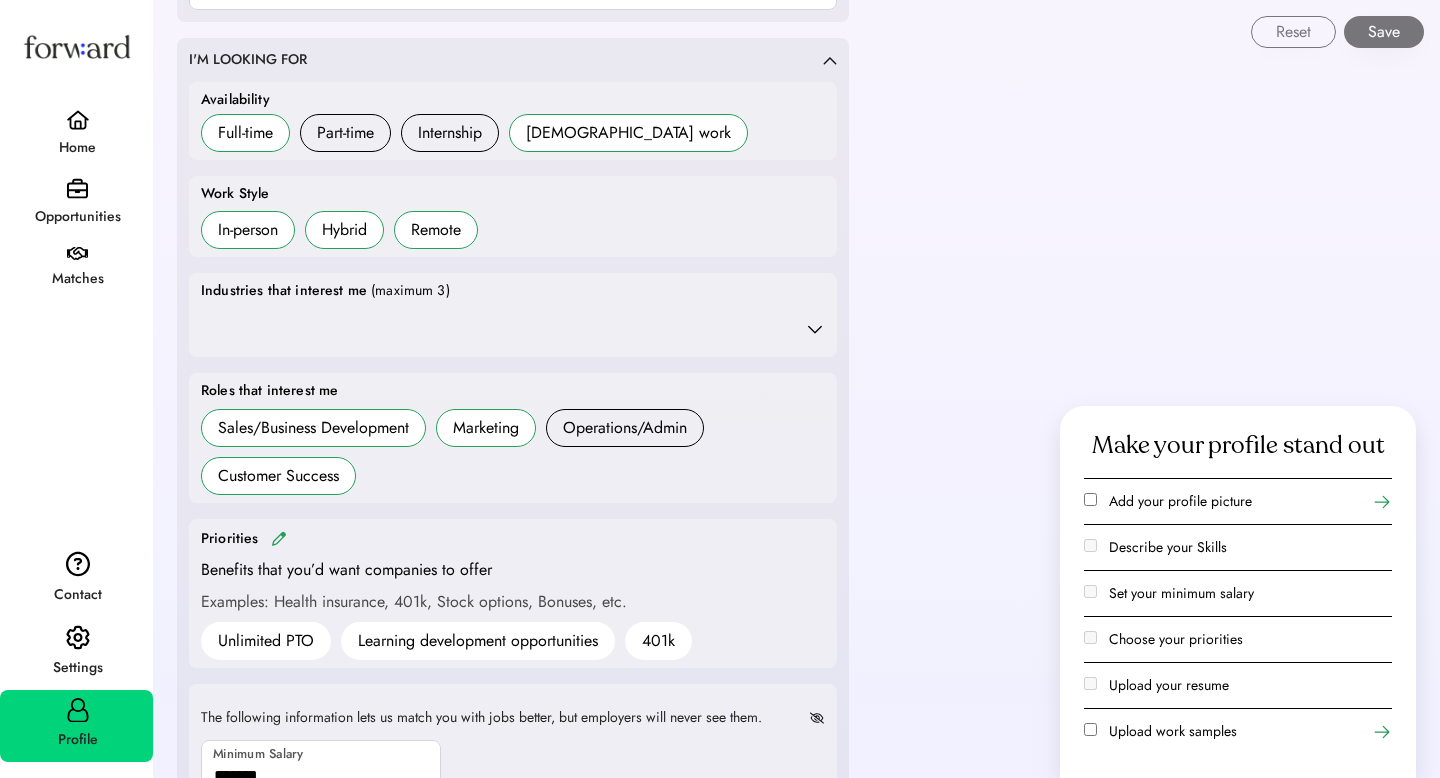 scroll, scrollTop: 840, scrollLeft: 0, axis: vertical 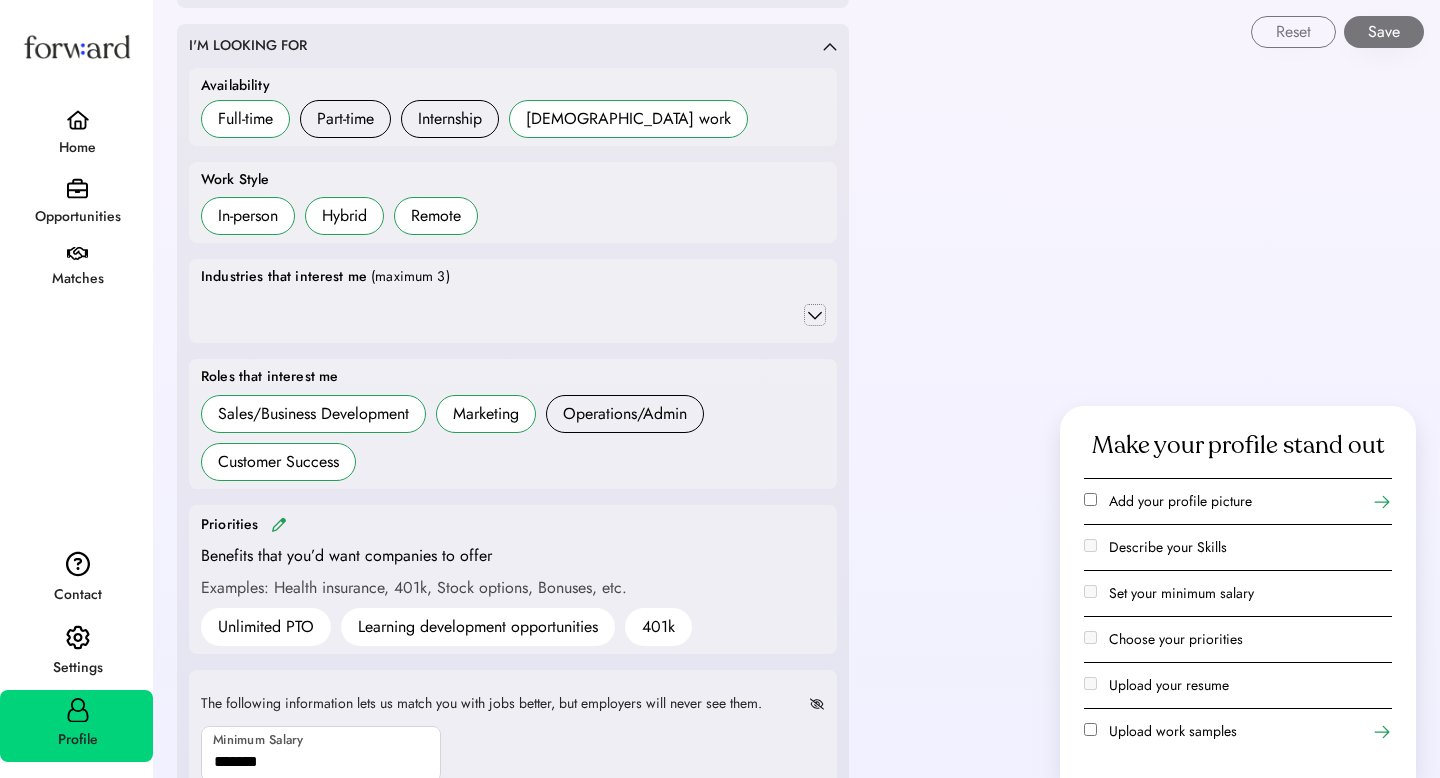 click 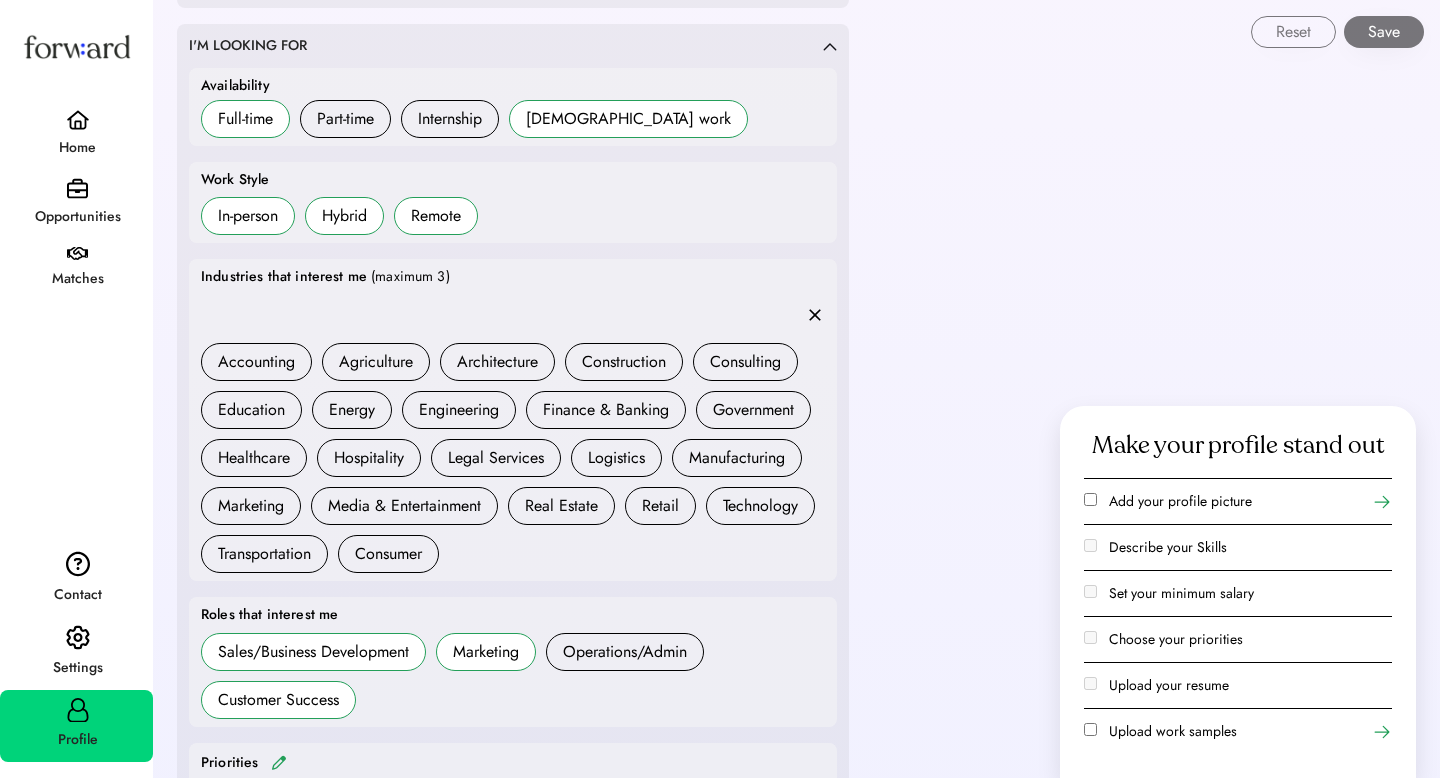 click 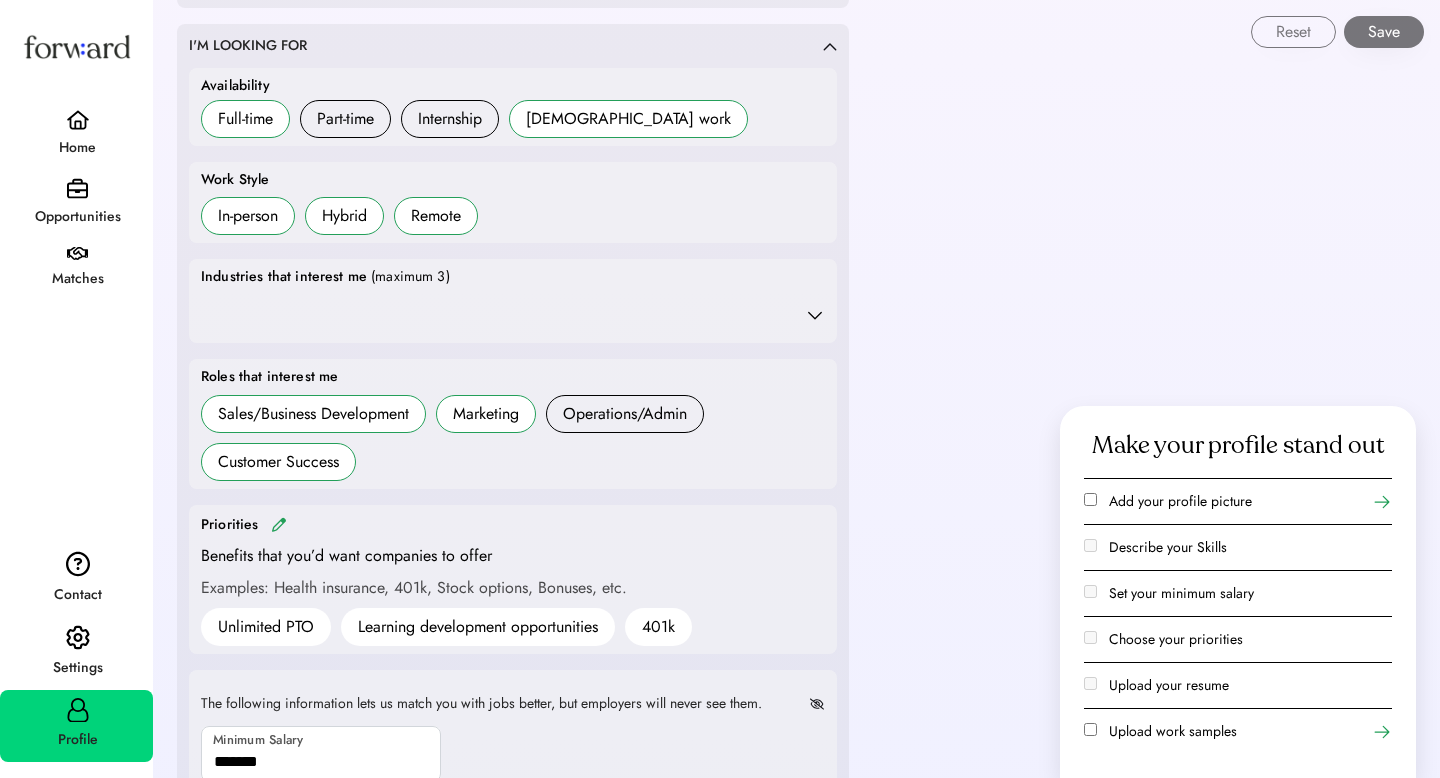 type 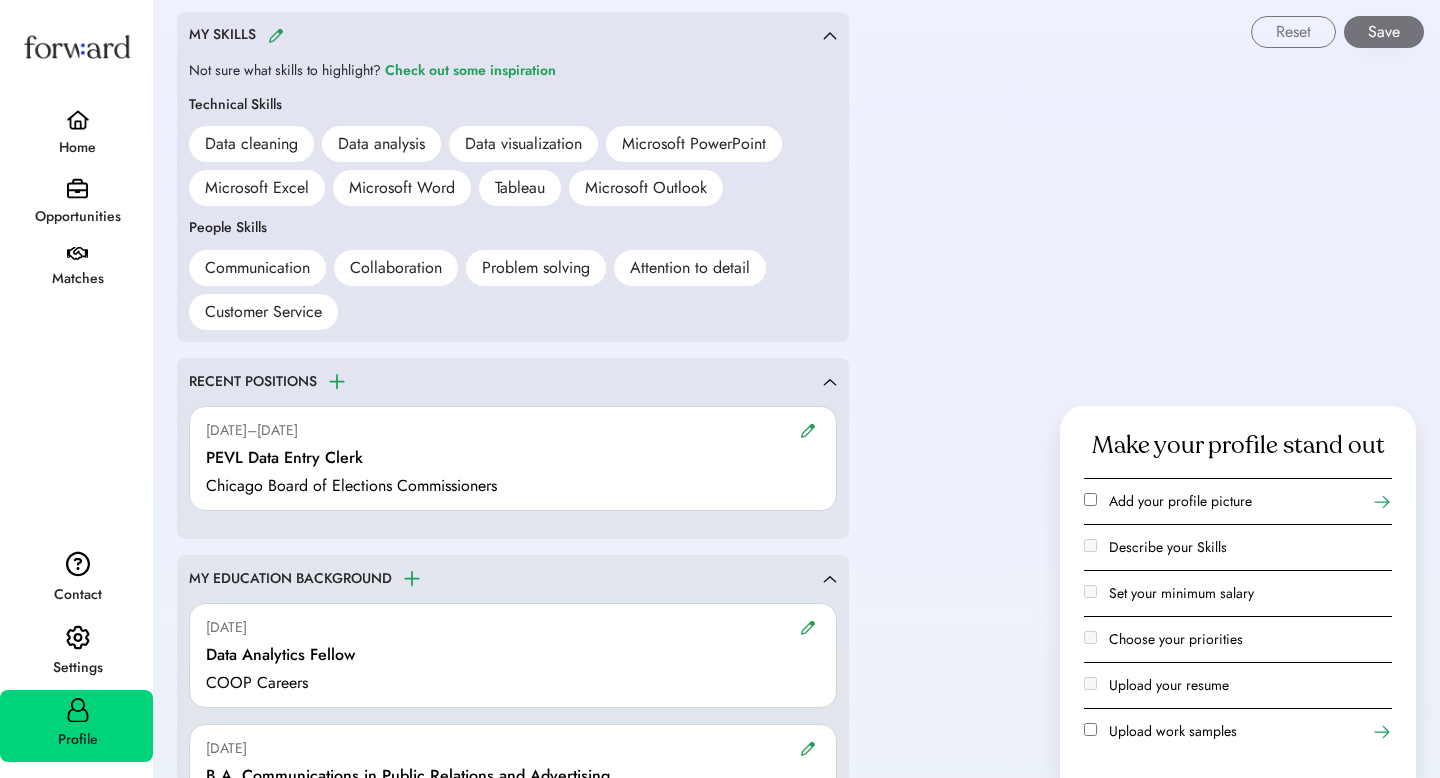 scroll, scrollTop: 1720, scrollLeft: 0, axis: vertical 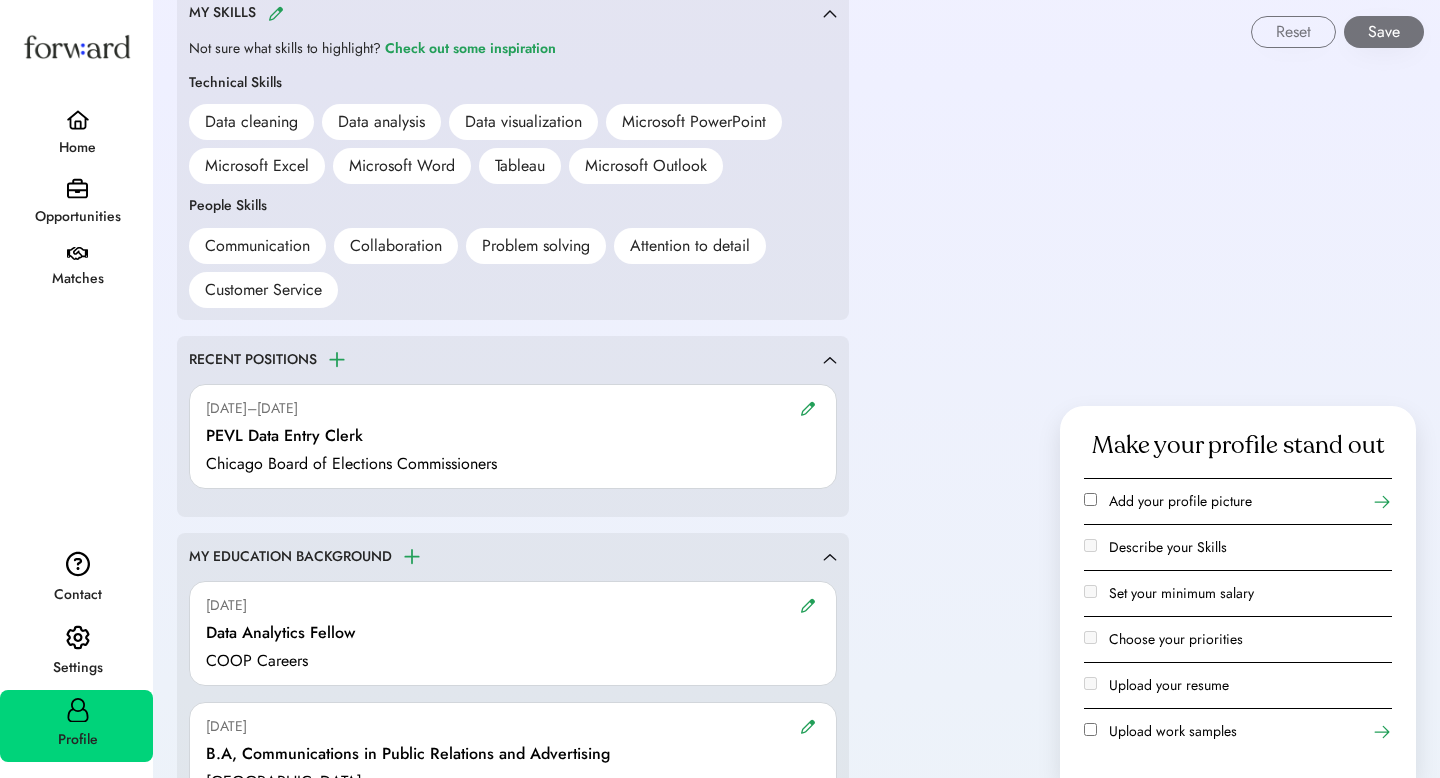 click on "Collaboration" at bounding box center [396, 246] 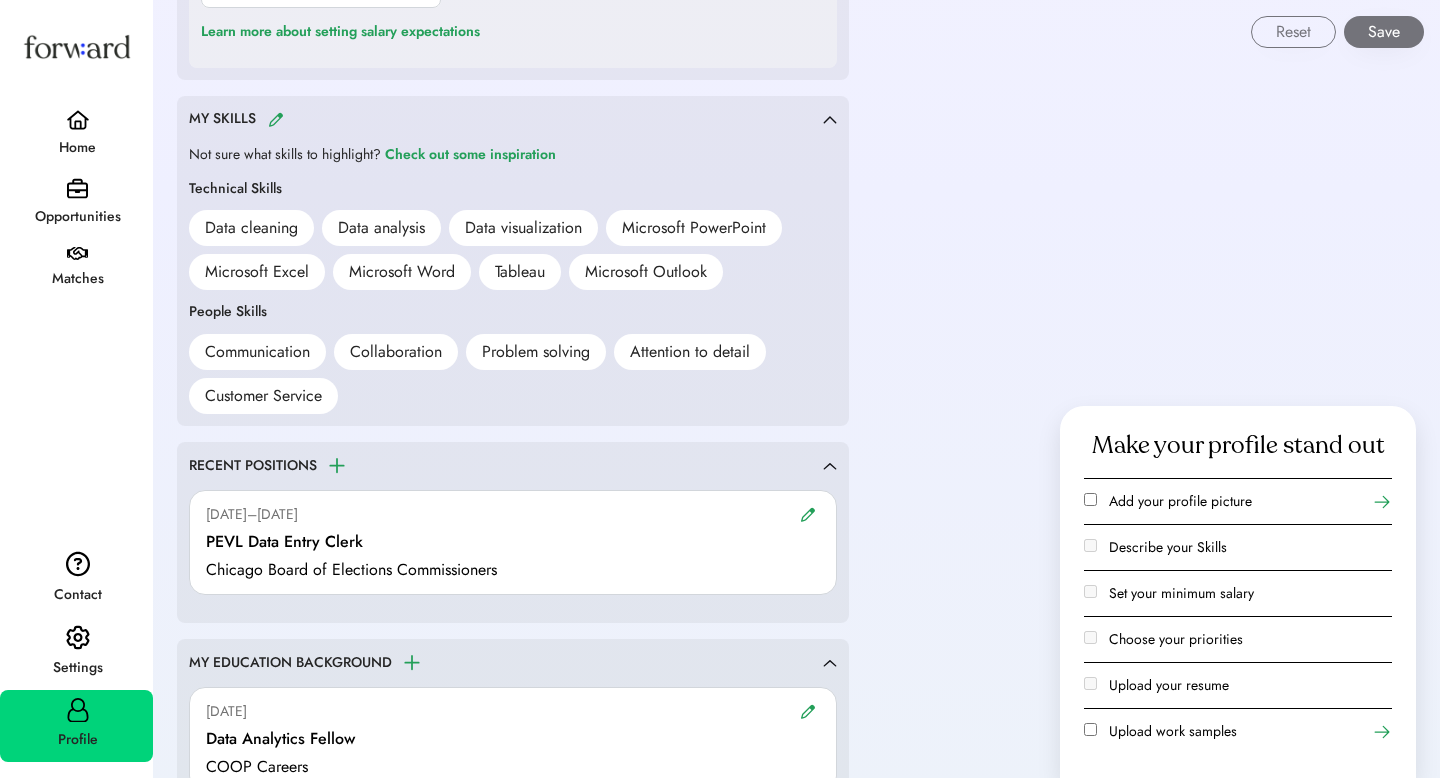 scroll, scrollTop: 1584, scrollLeft: 0, axis: vertical 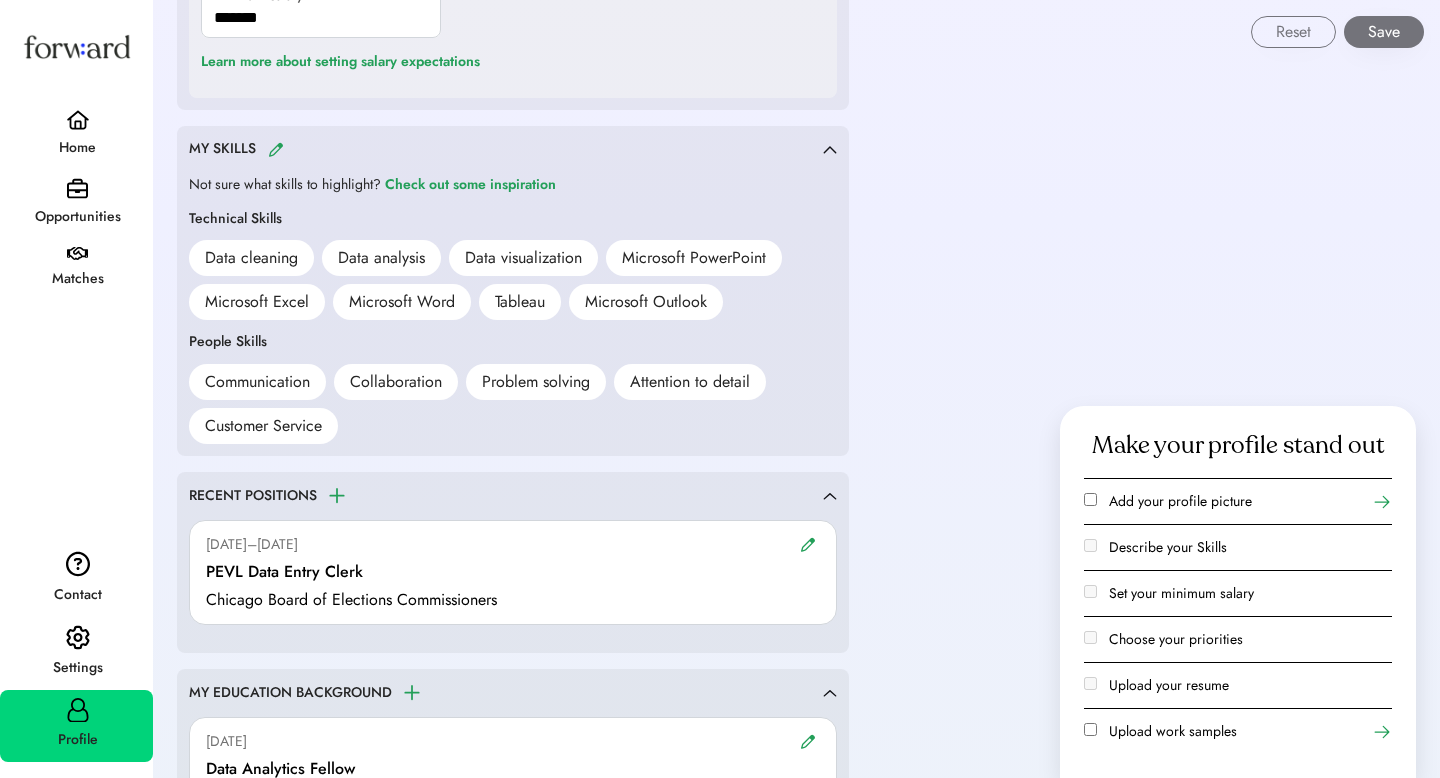 click on "Data cleaning" at bounding box center (251, 258) 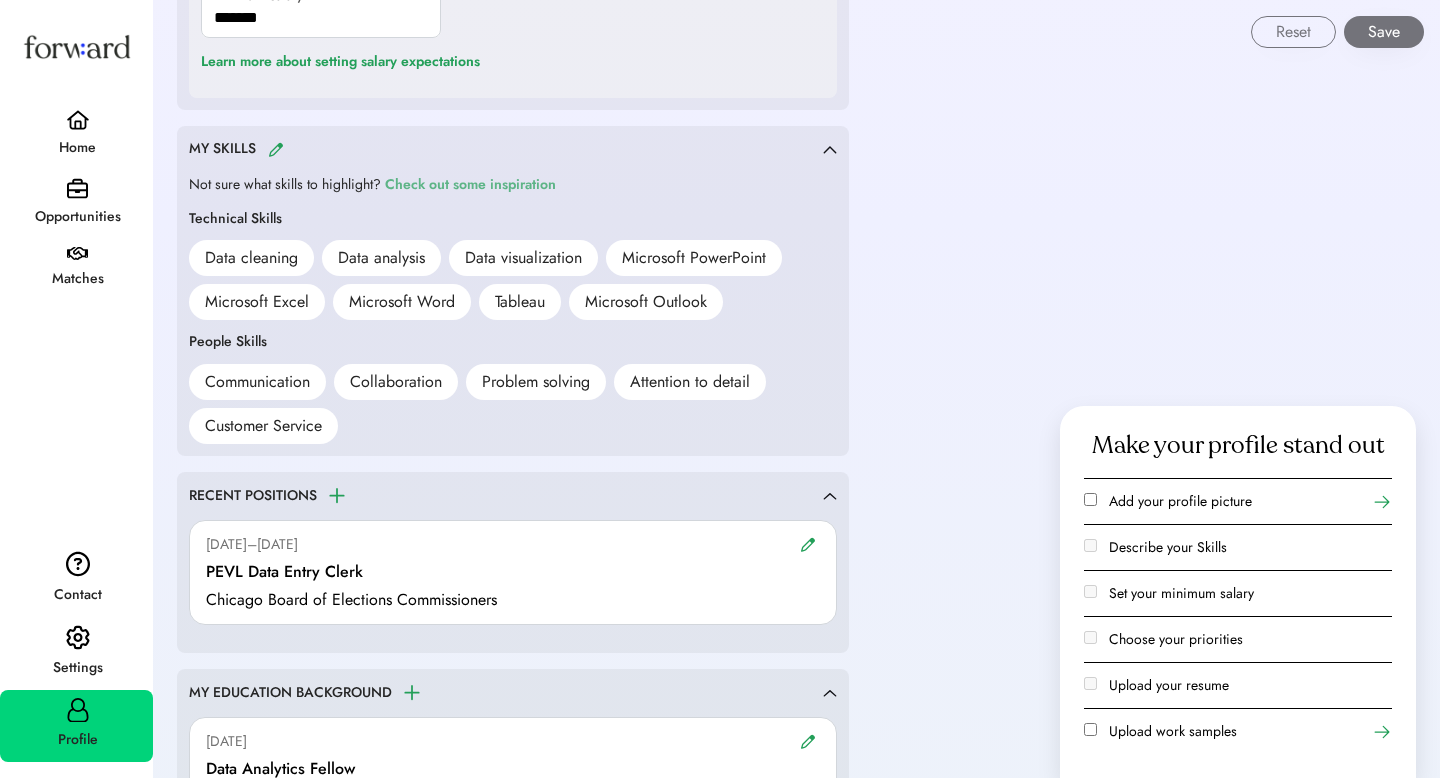 click on "Check out some inspiration" at bounding box center [470, 185] 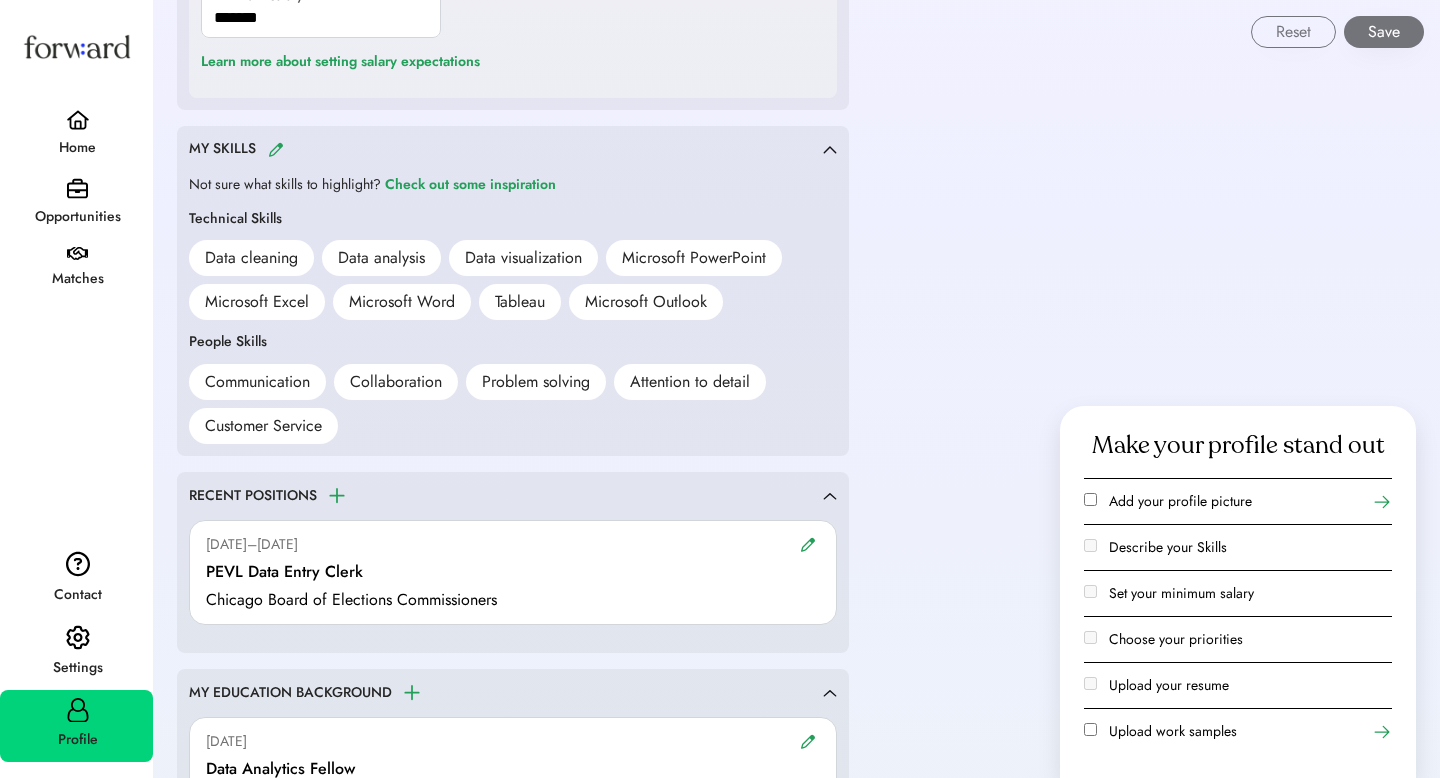 click on "**********" 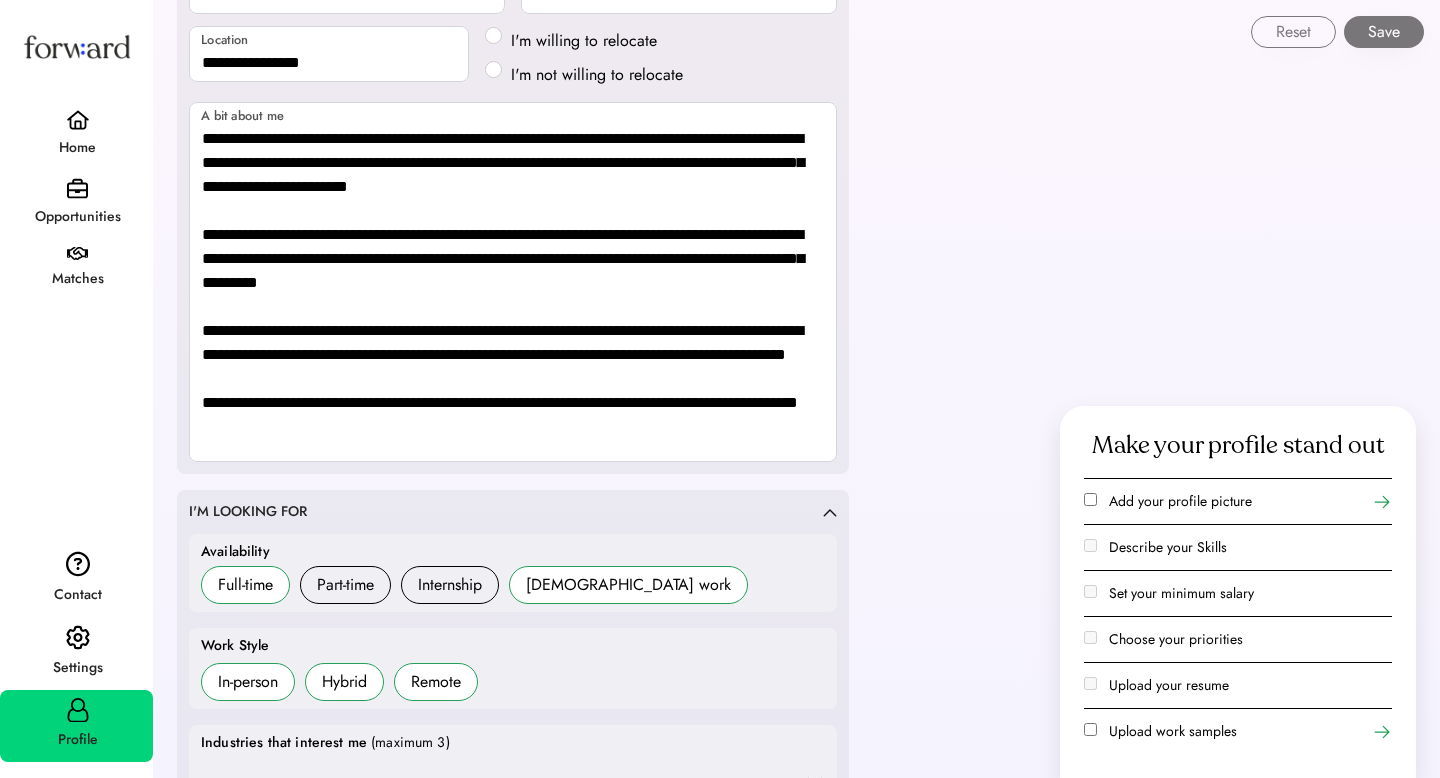 scroll, scrollTop: 344, scrollLeft: 0, axis: vertical 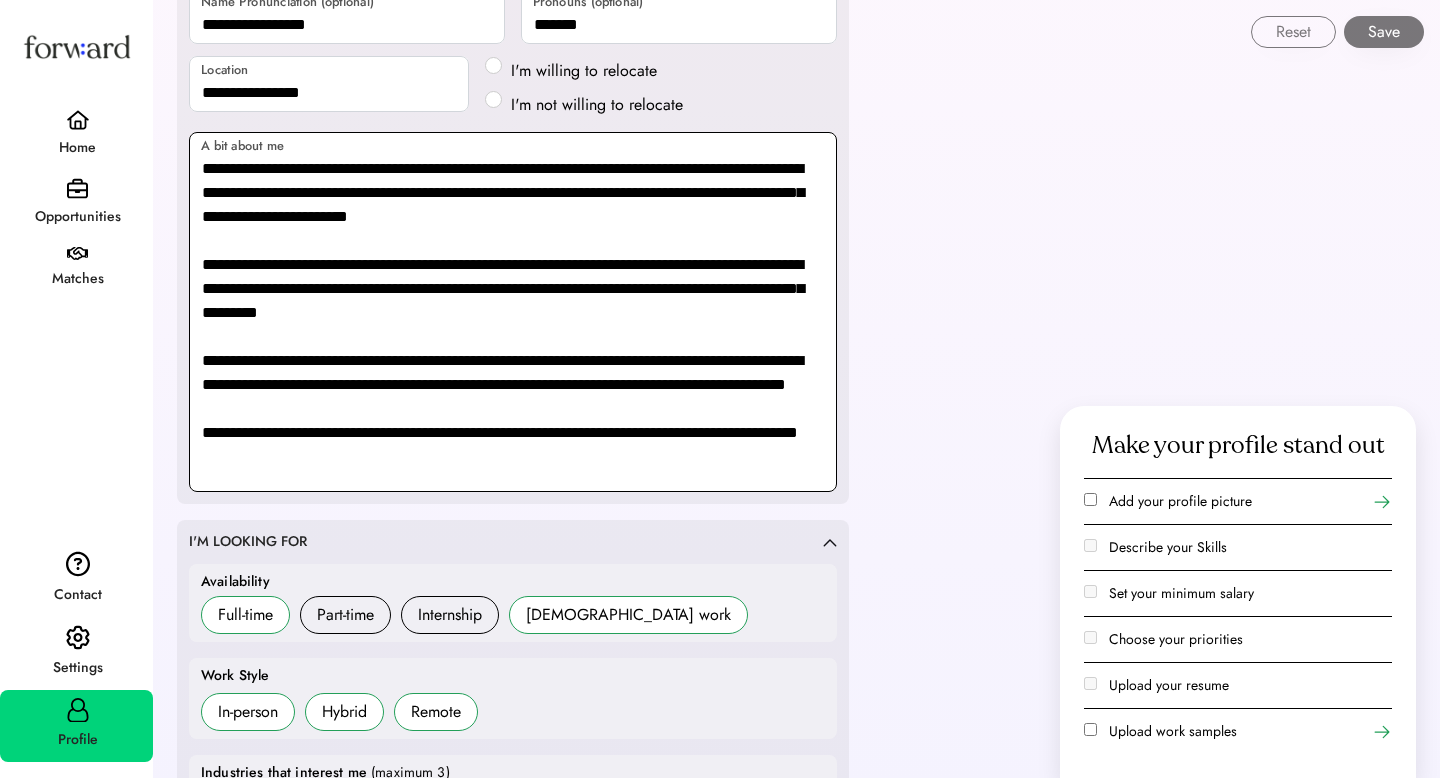 click on "**********" at bounding box center (513, 312) 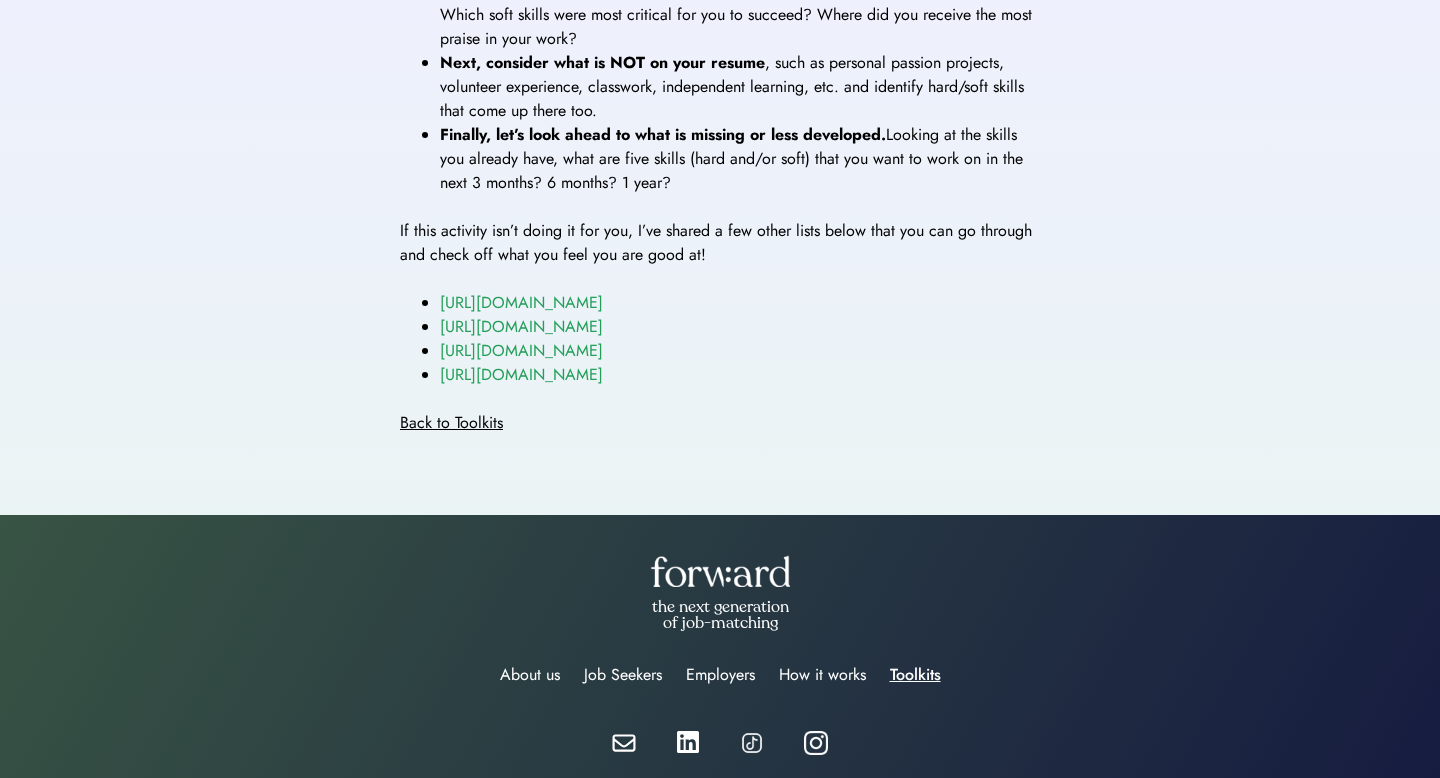 scroll, scrollTop: 1240, scrollLeft: 0, axis: vertical 